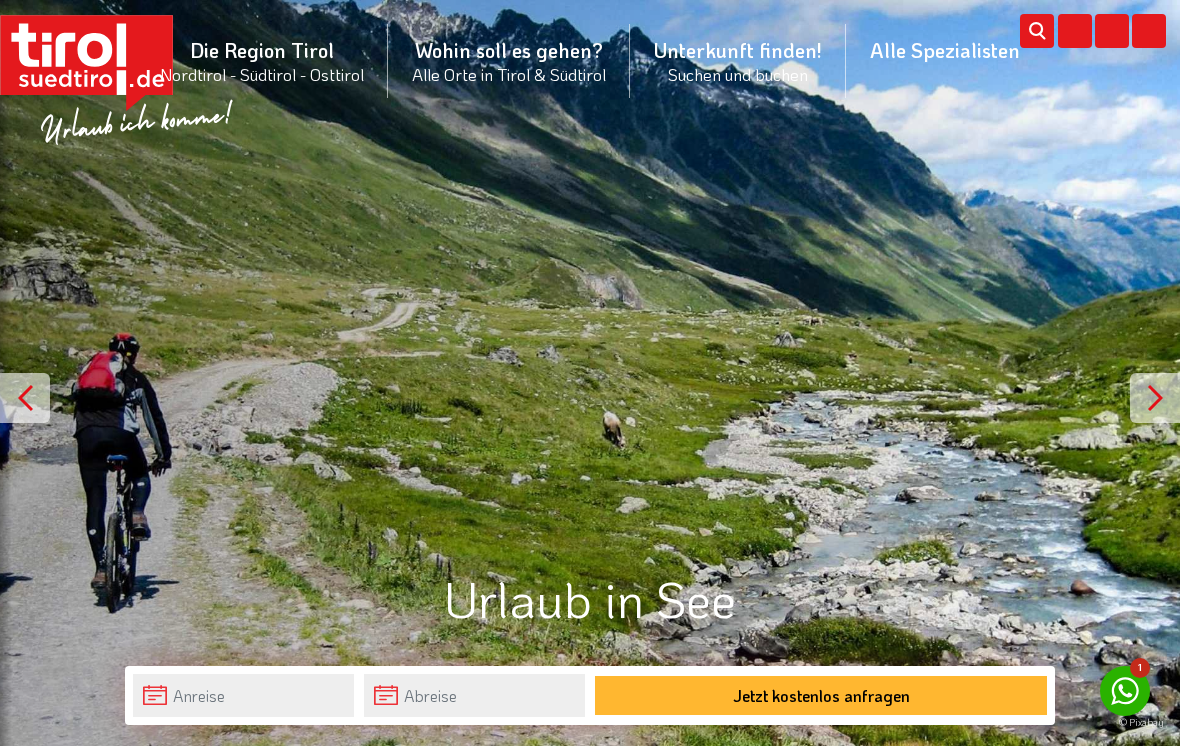 scroll, scrollTop: 0, scrollLeft: 0, axis: both 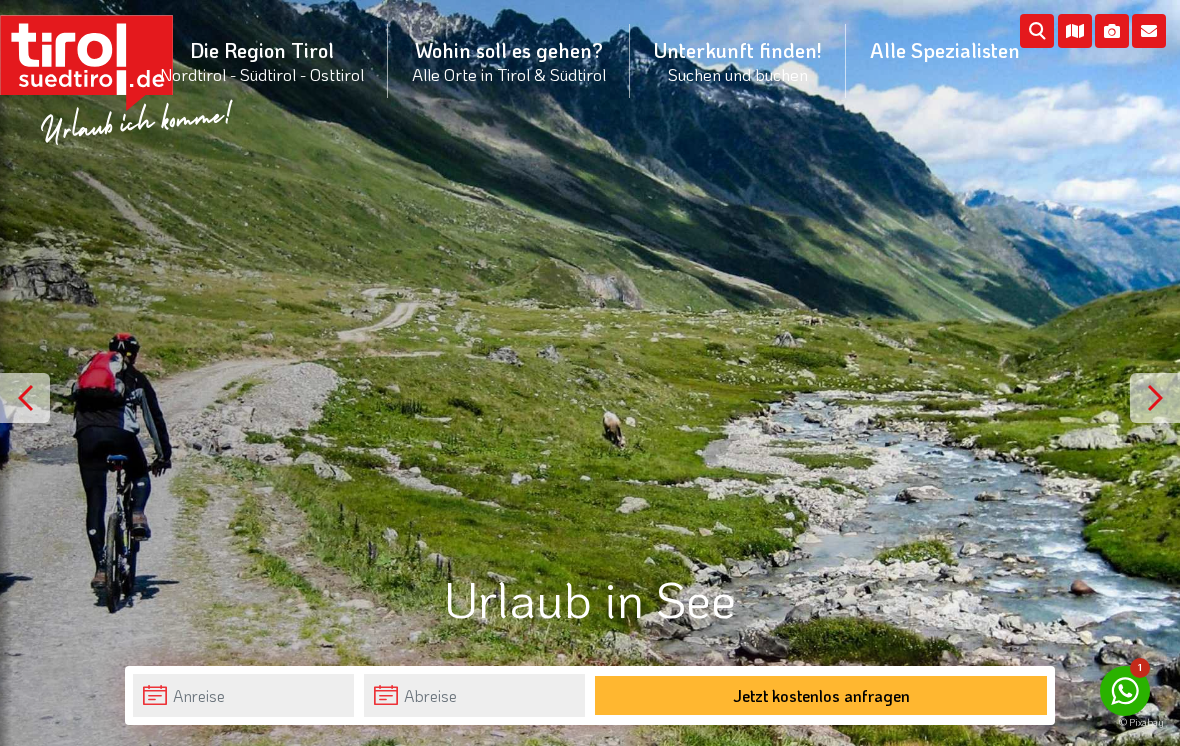 click at bounding box center [1155, 398] 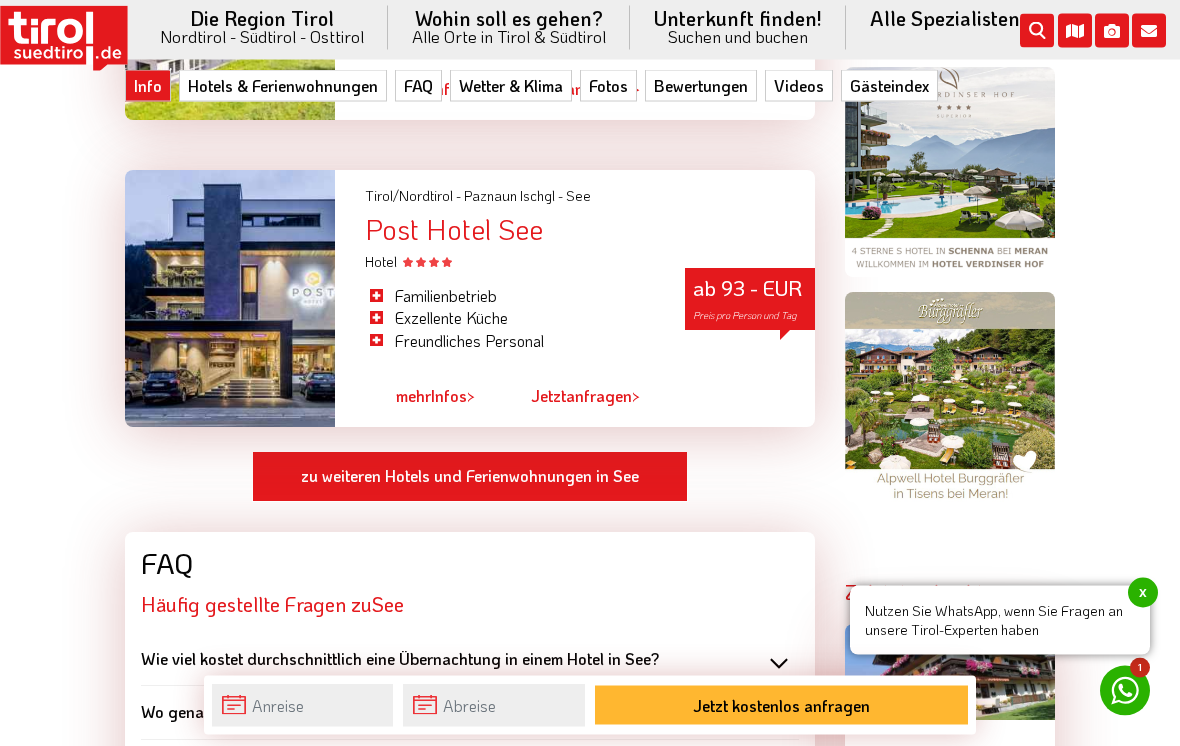 scroll, scrollTop: 1676, scrollLeft: 0, axis: vertical 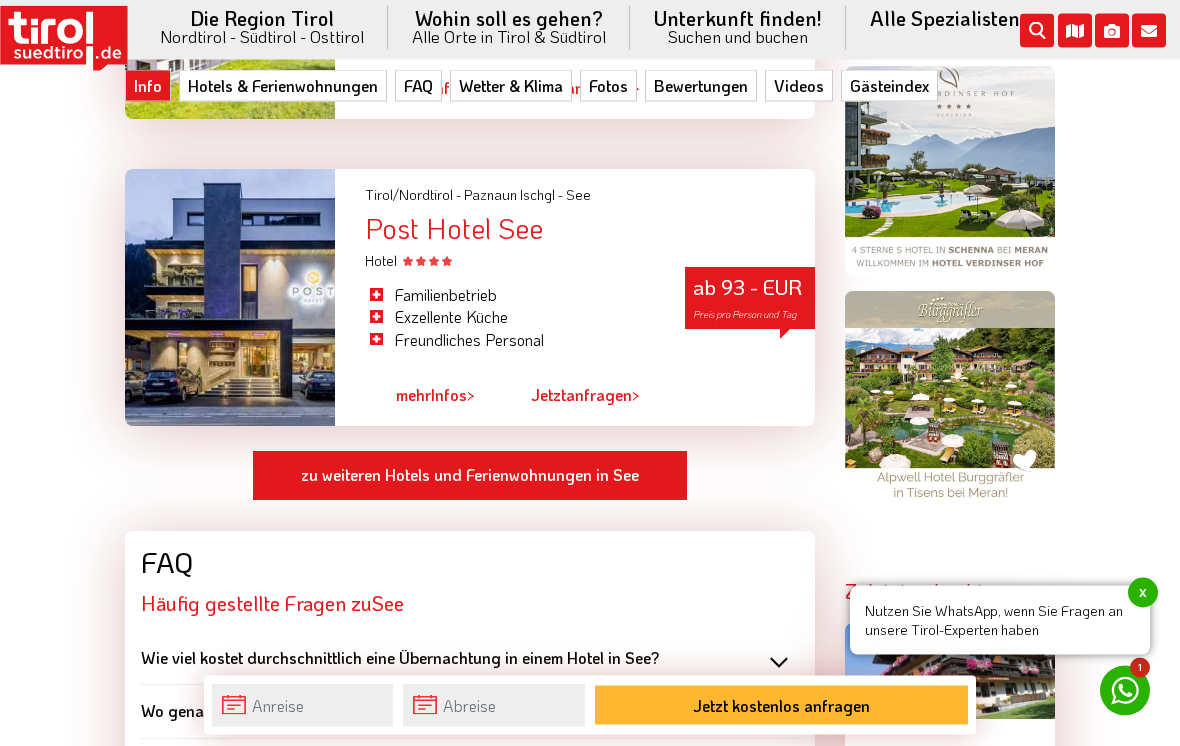 click at bounding box center [230, 298] 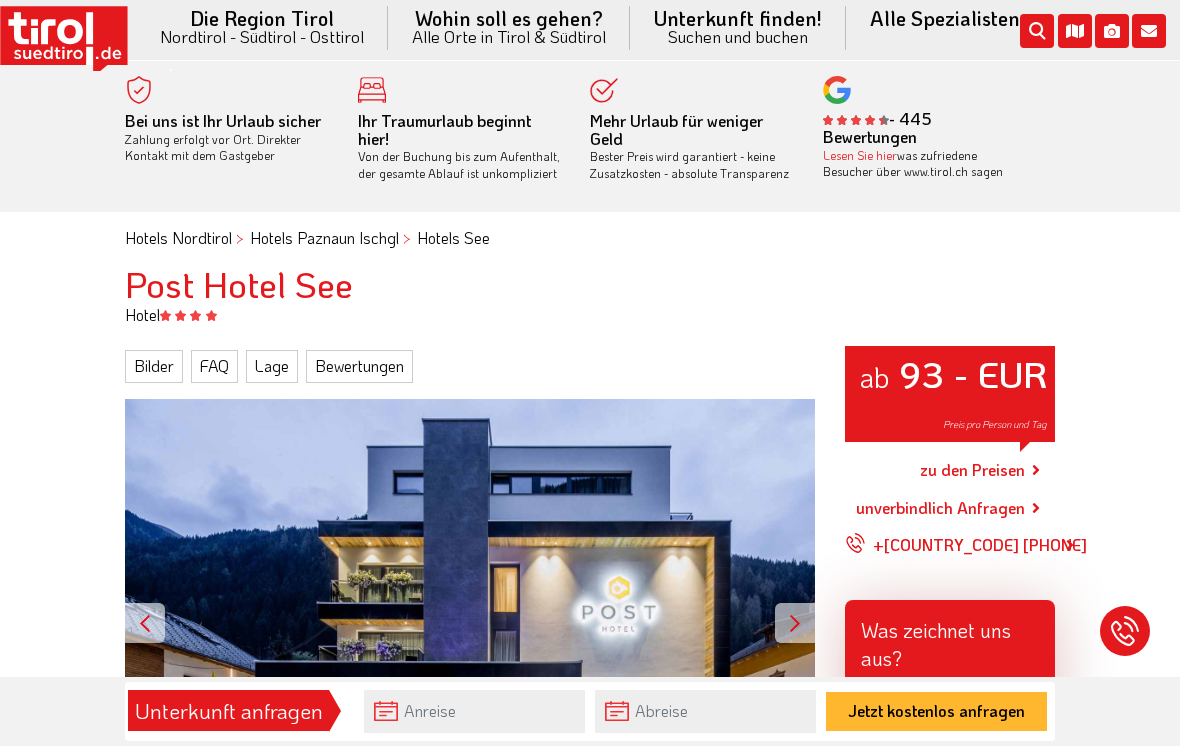 scroll, scrollTop: 0, scrollLeft: 0, axis: both 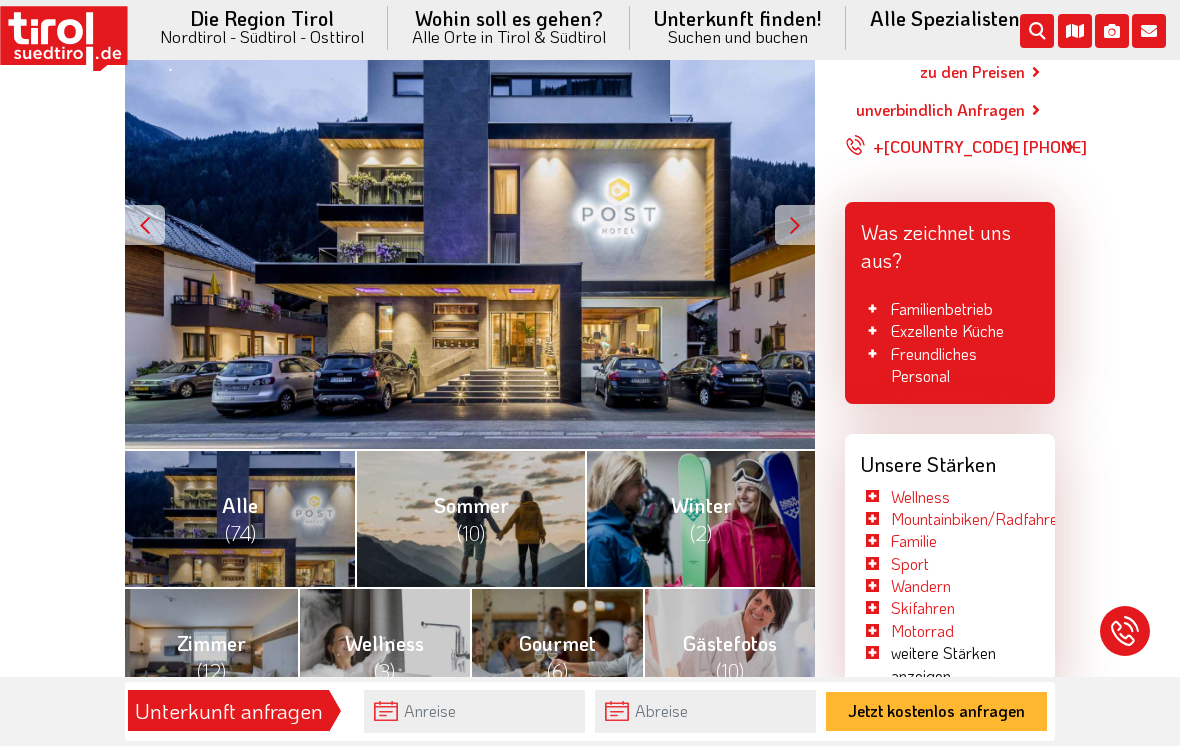 click on "ab   [PRICE] - EUR   Preis pro Person und Tag" at bounding box center (470, 225) 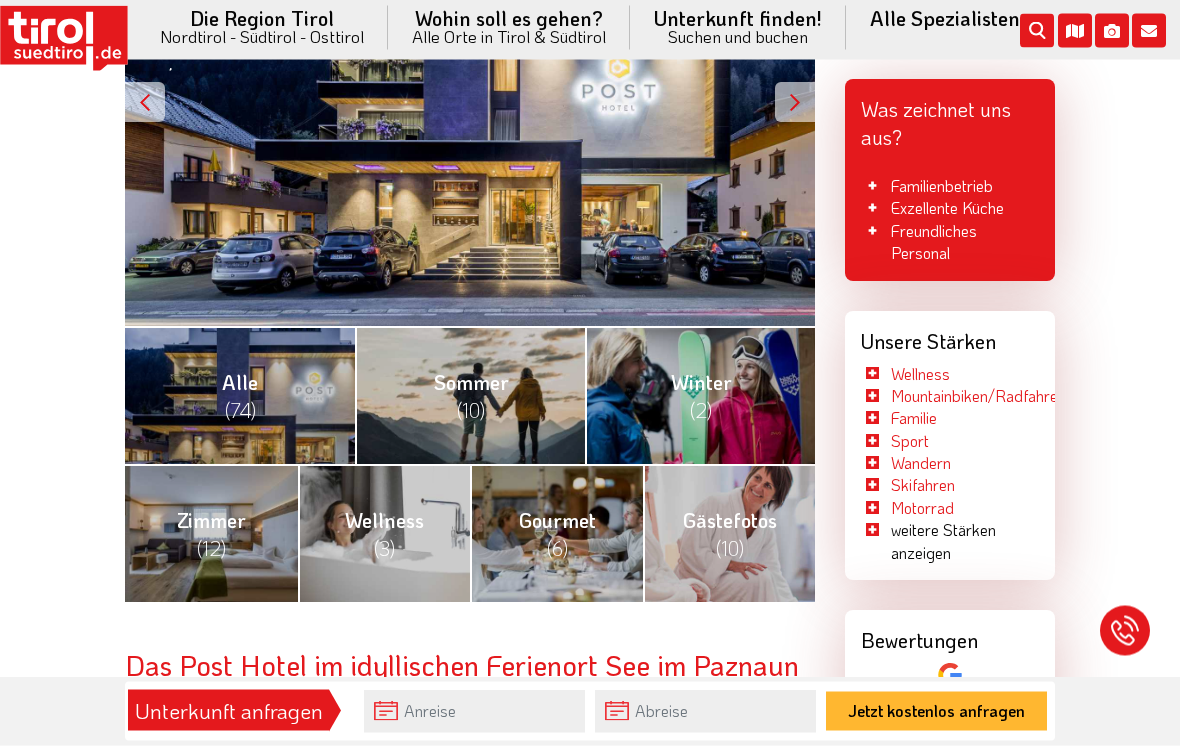 scroll, scrollTop: 524, scrollLeft: 0, axis: vertical 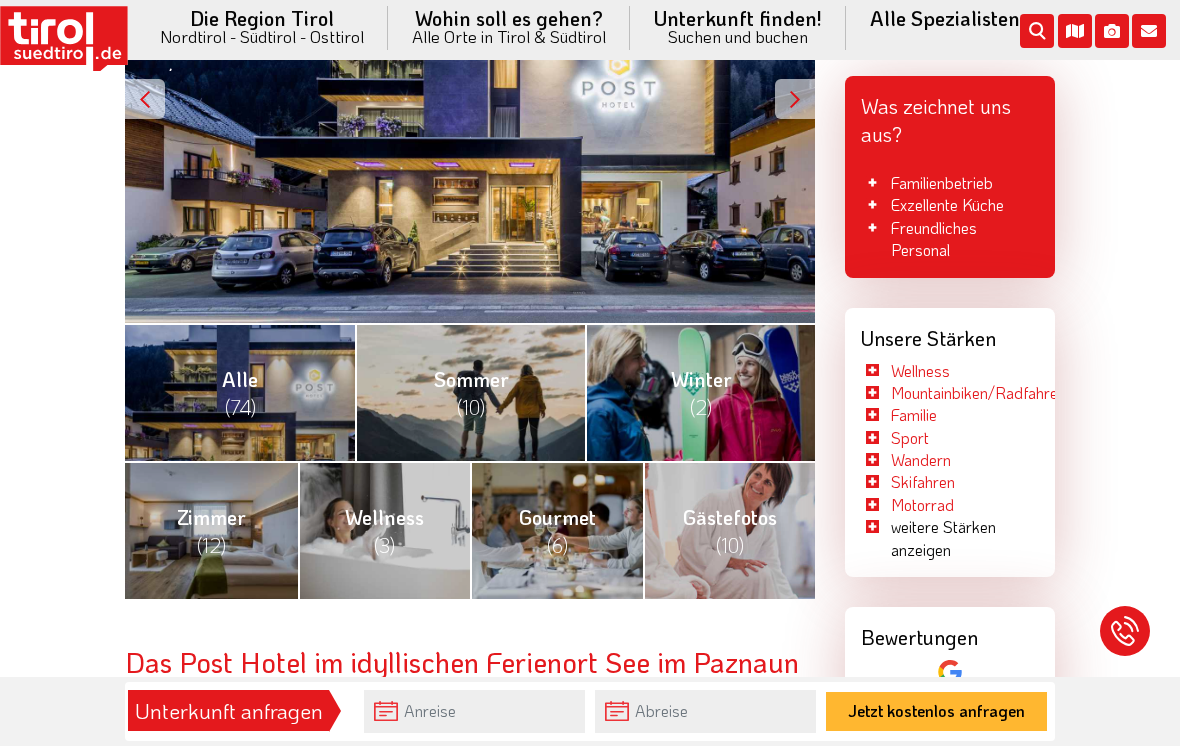 click on "Alle   (74)" at bounding box center (240, 392) 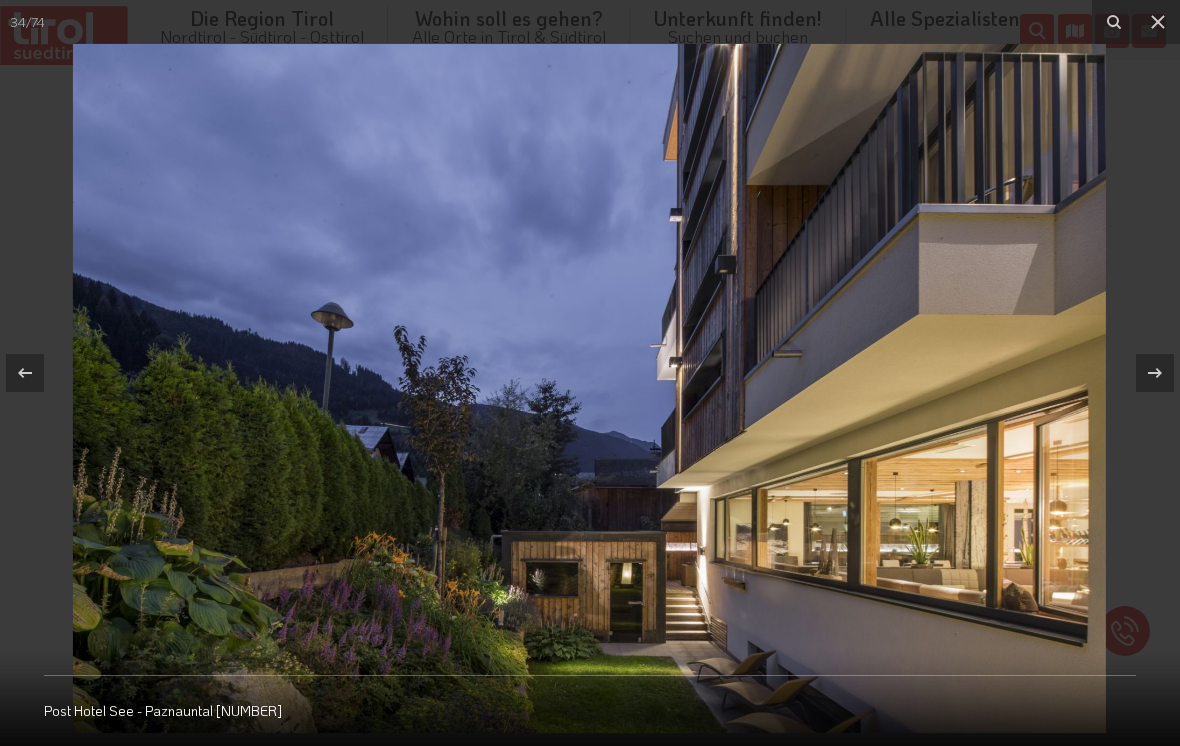 click at bounding box center (1158, 22) 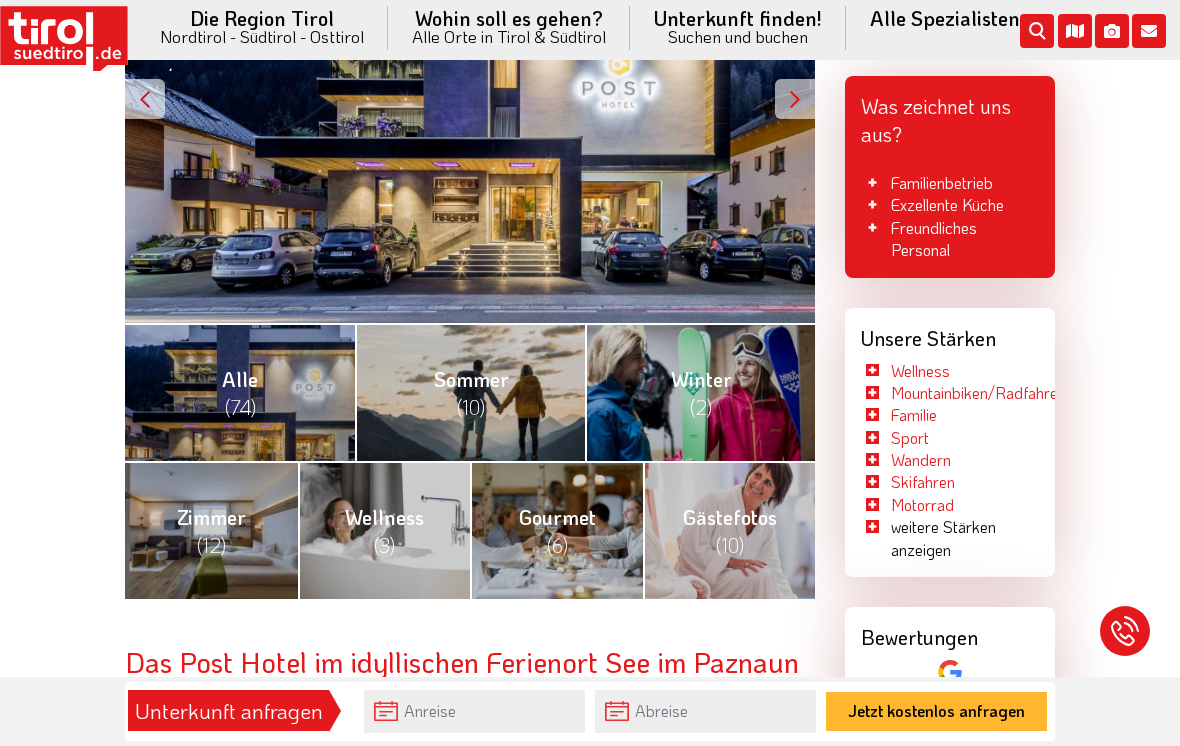 click on "(6)" at bounding box center [557, 545] 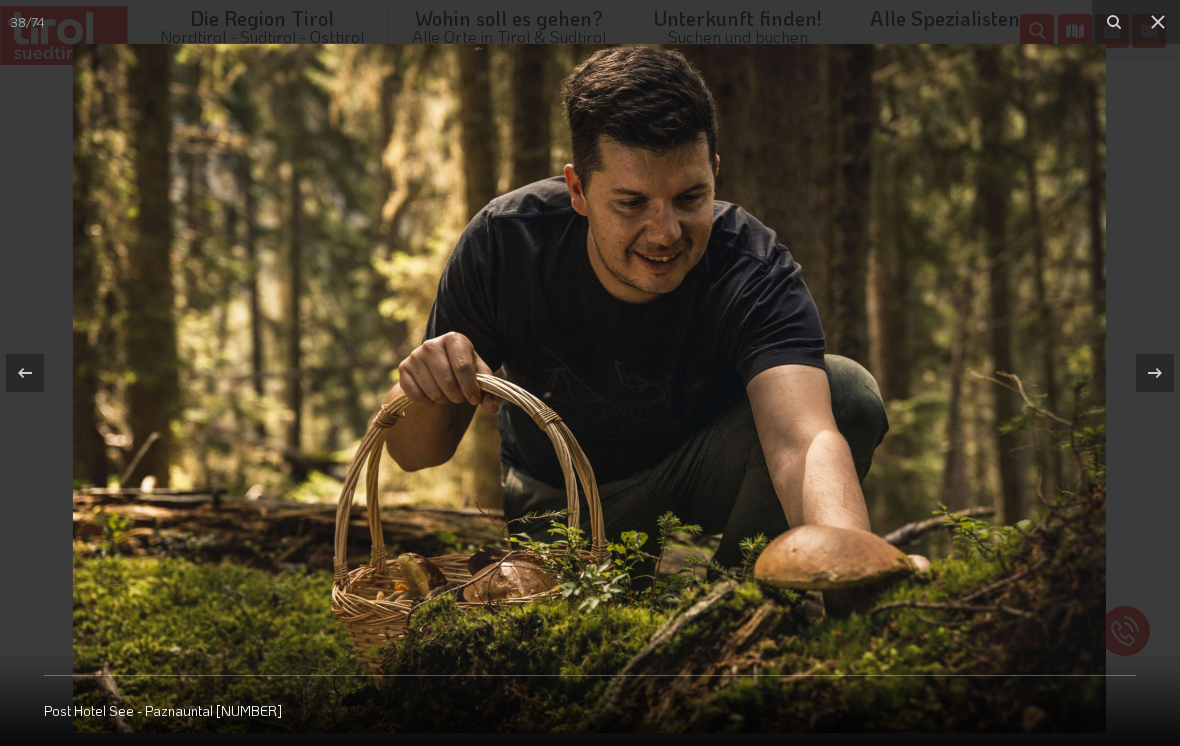 click 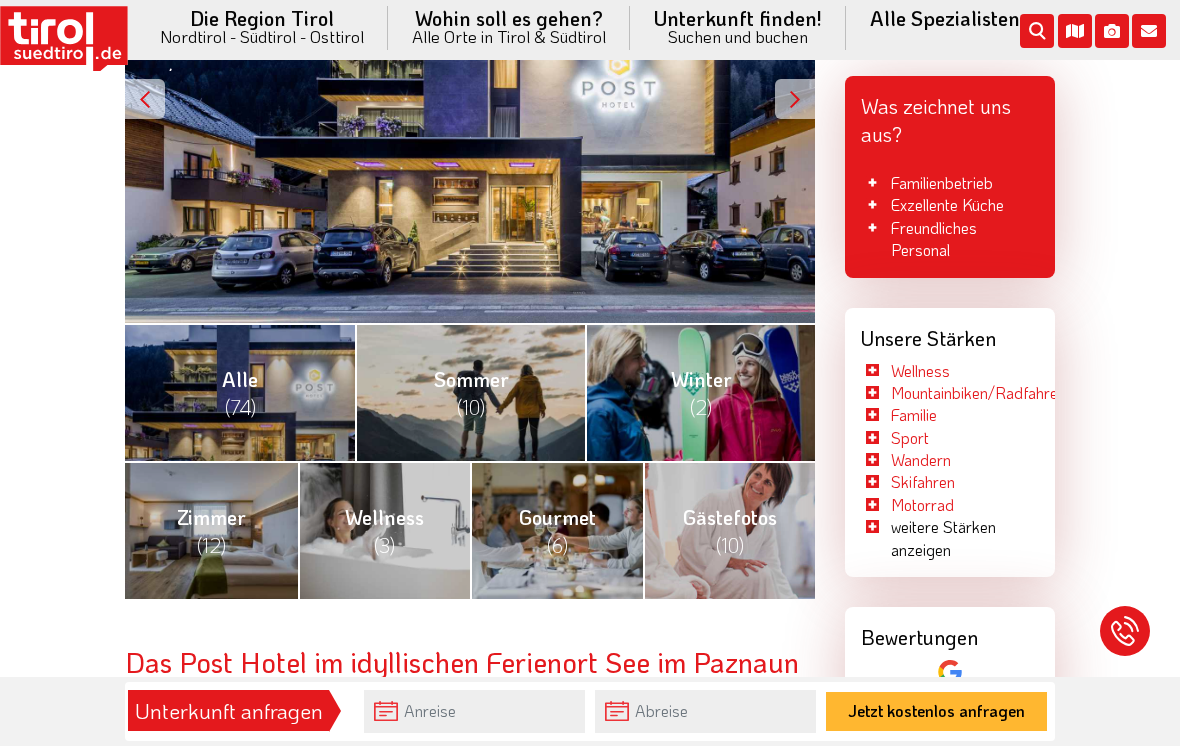 click on "Zimmer   (12)" at bounding box center (211, 531) 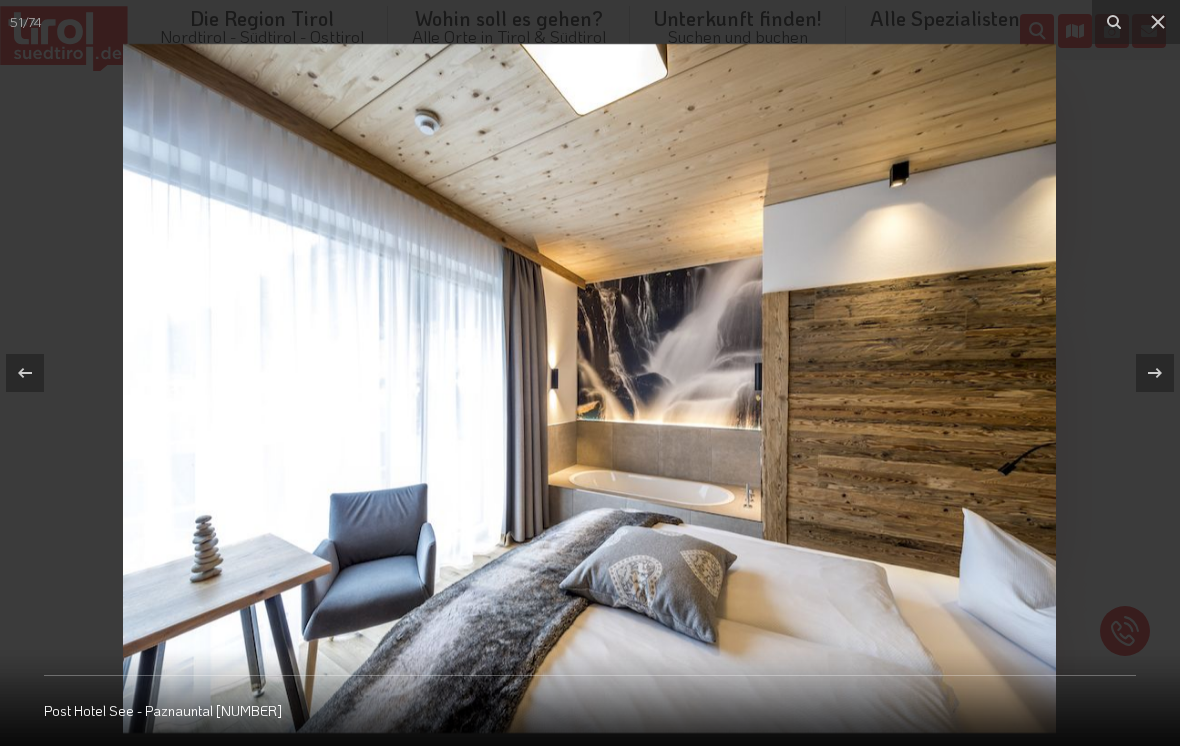 click 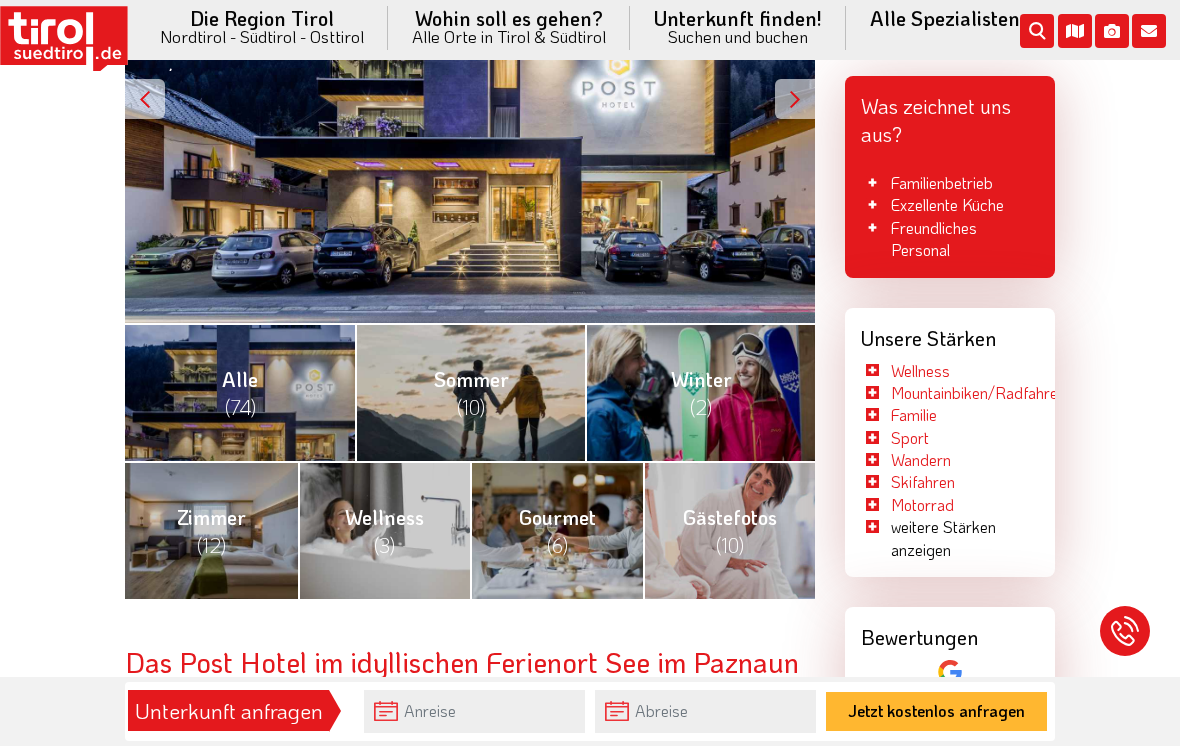 click on "Wellness   (3)" at bounding box center (384, 531) 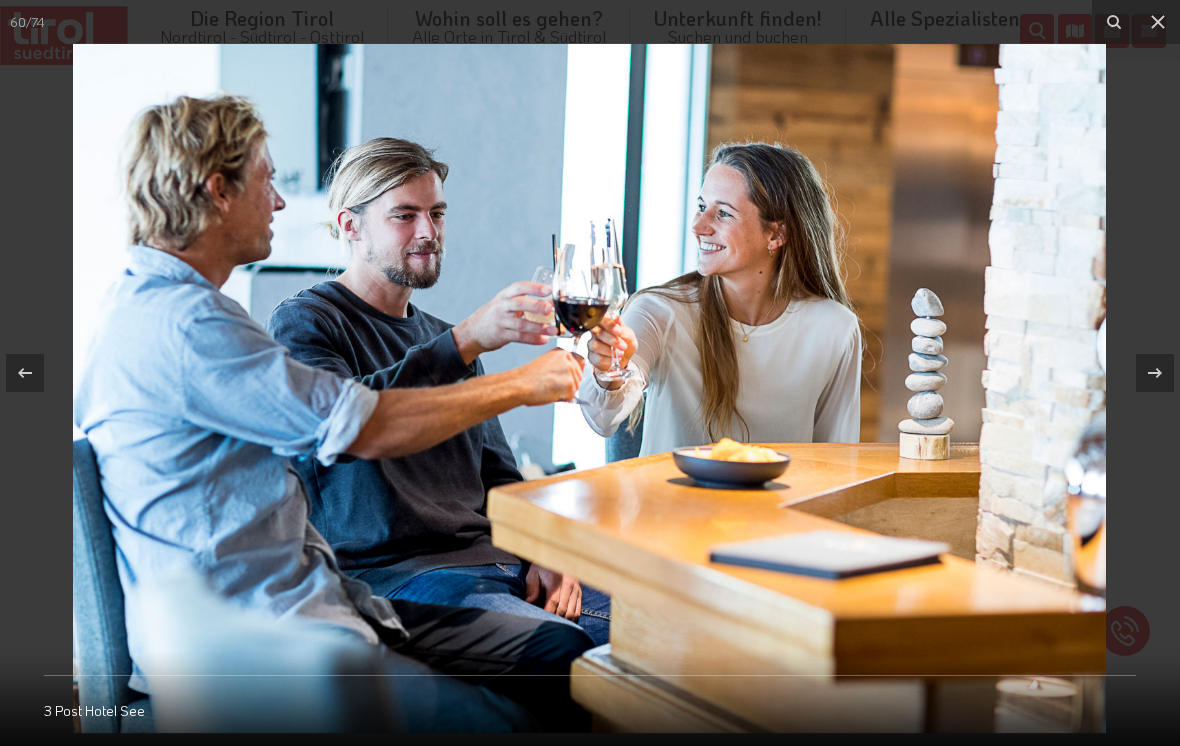 click at bounding box center [1158, 22] 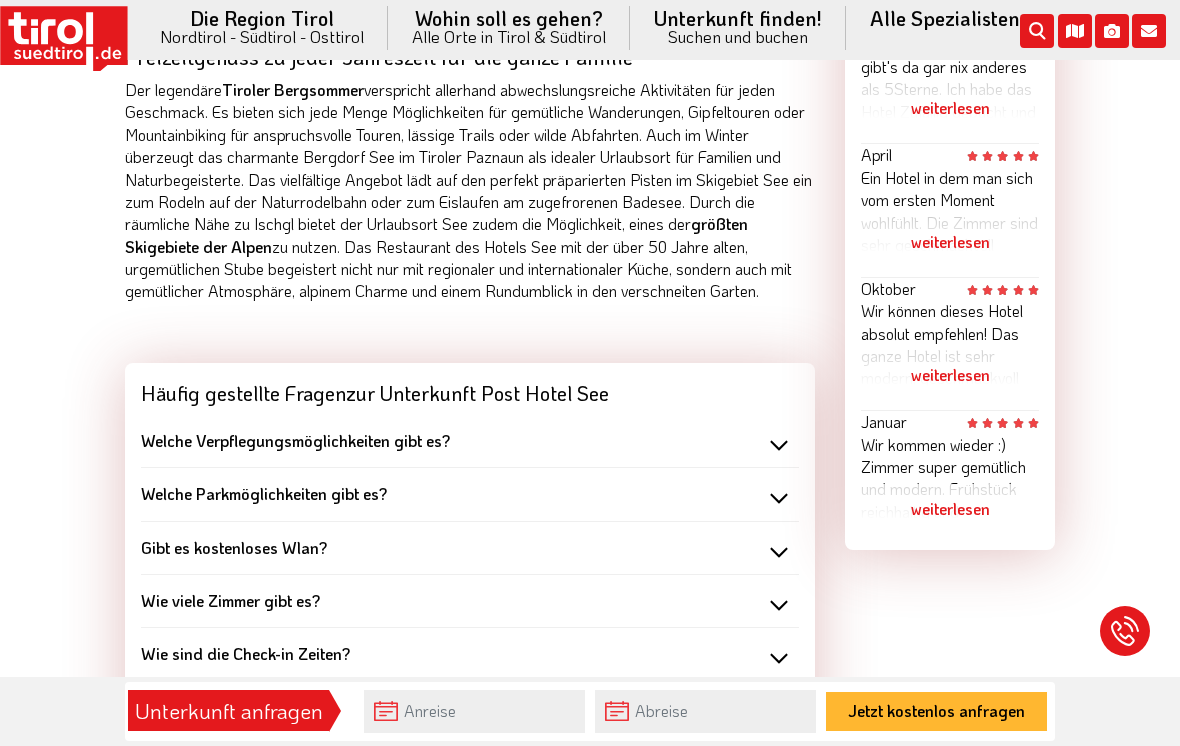 scroll, scrollTop: 1492, scrollLeft: 0, axis: vertical 